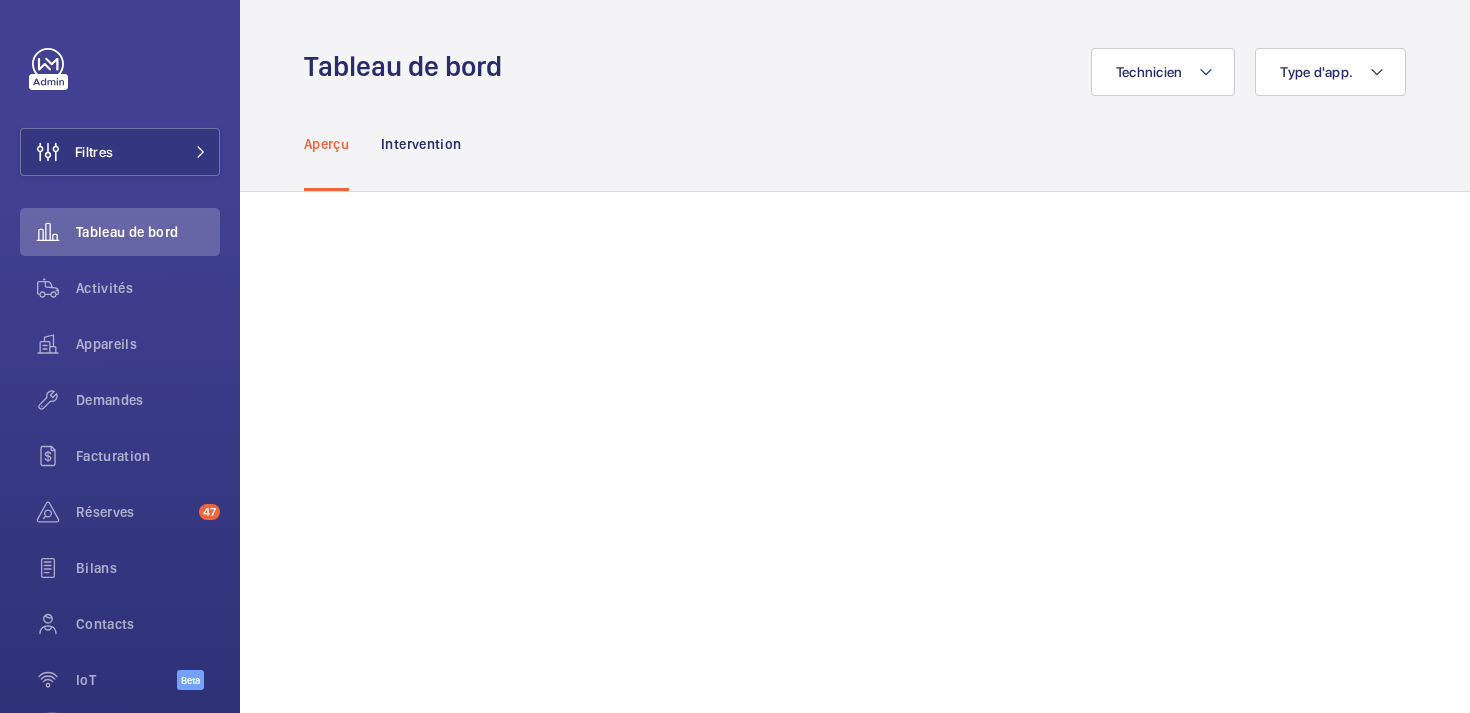 scroll, scrollTop: 0, scrollLeft: 0, axis: both 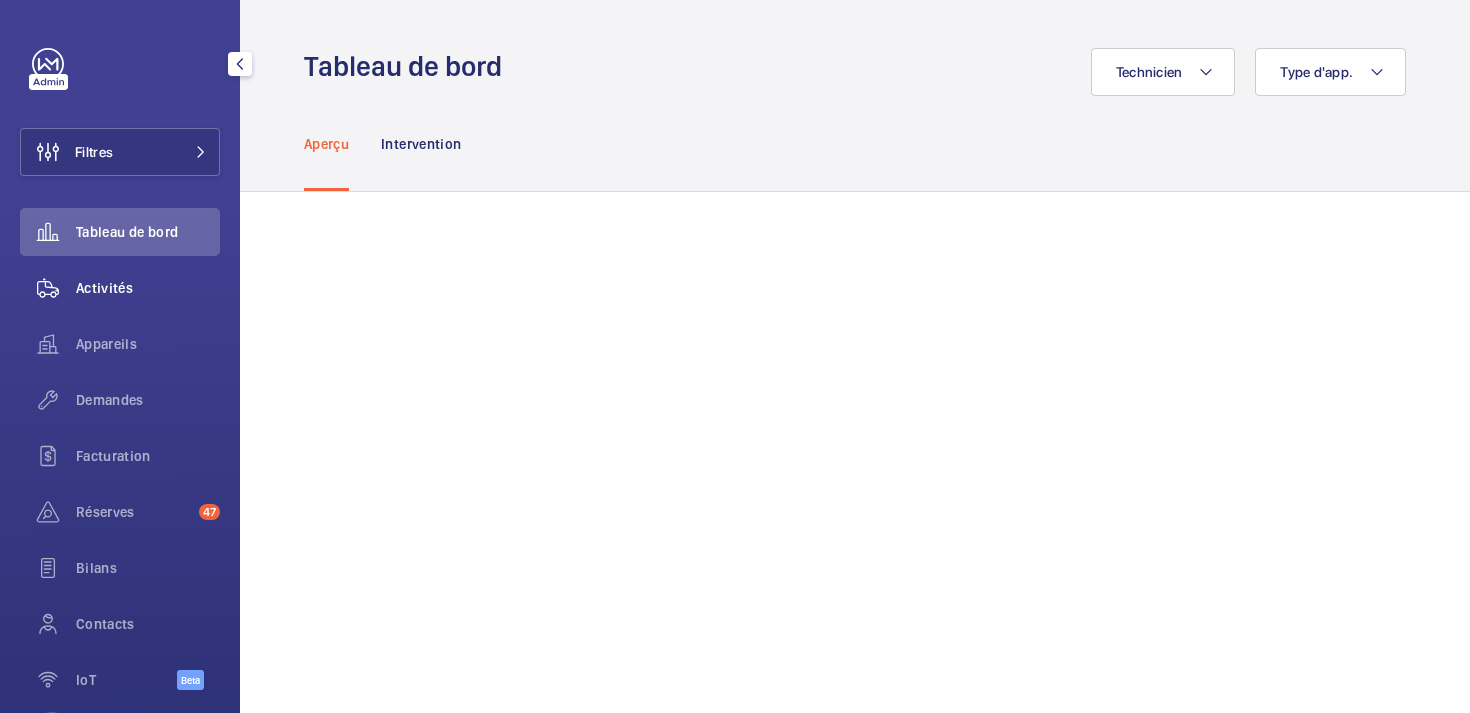 click on "Activités" 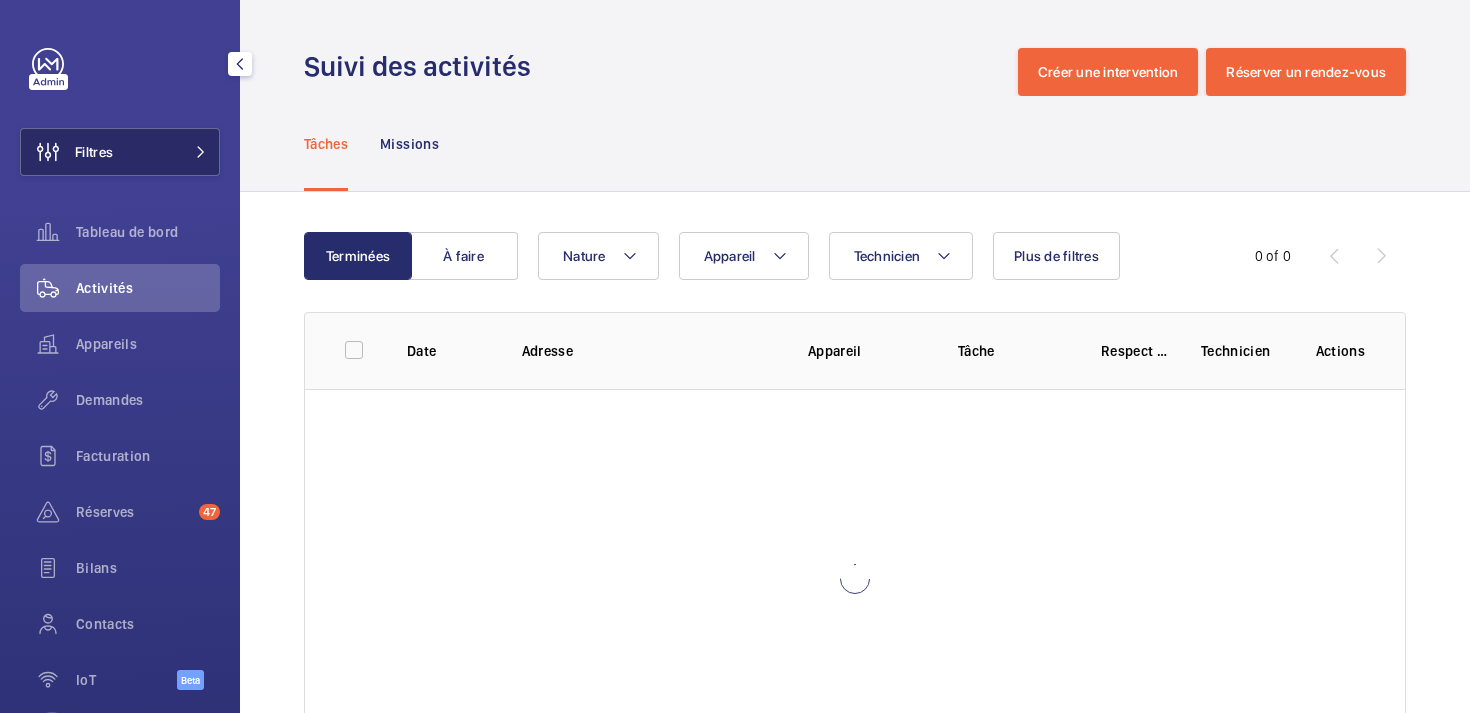 click on "Filtres" 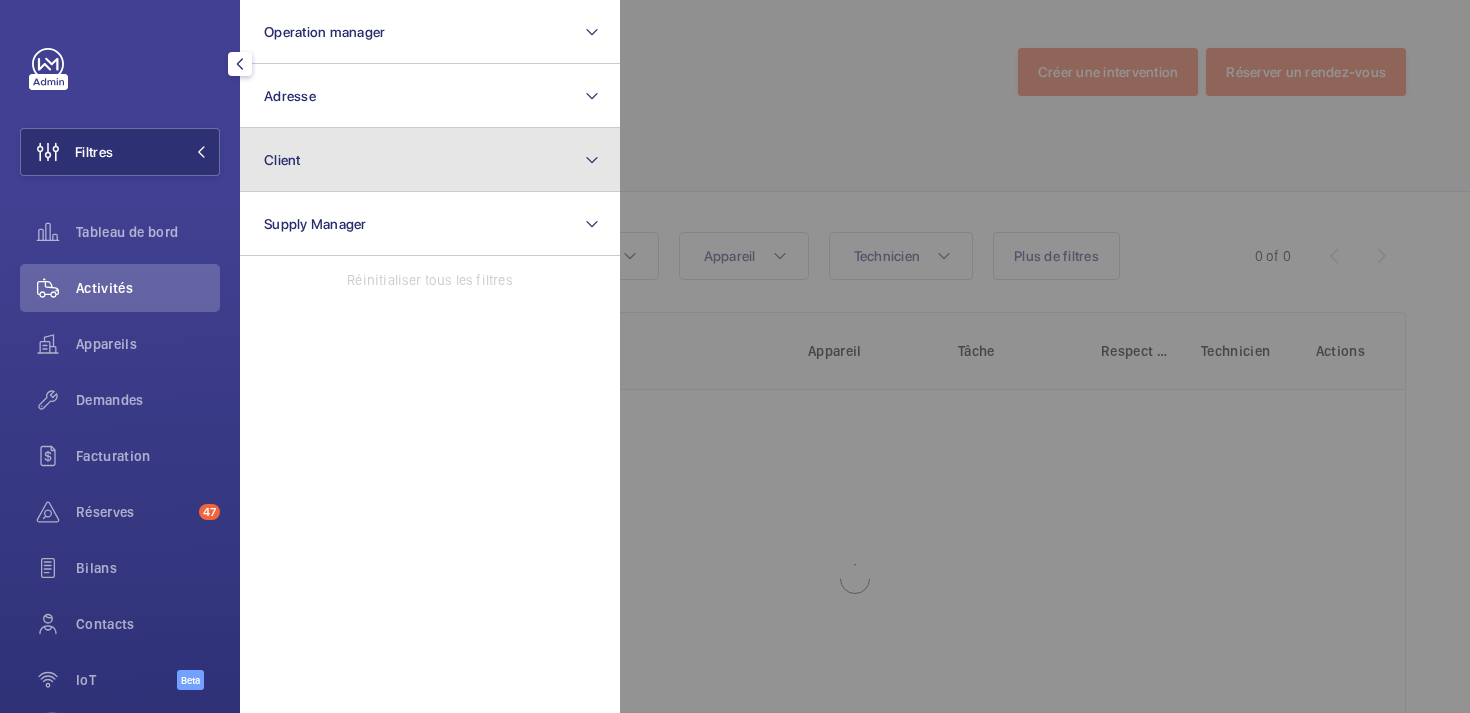 click on "Client" 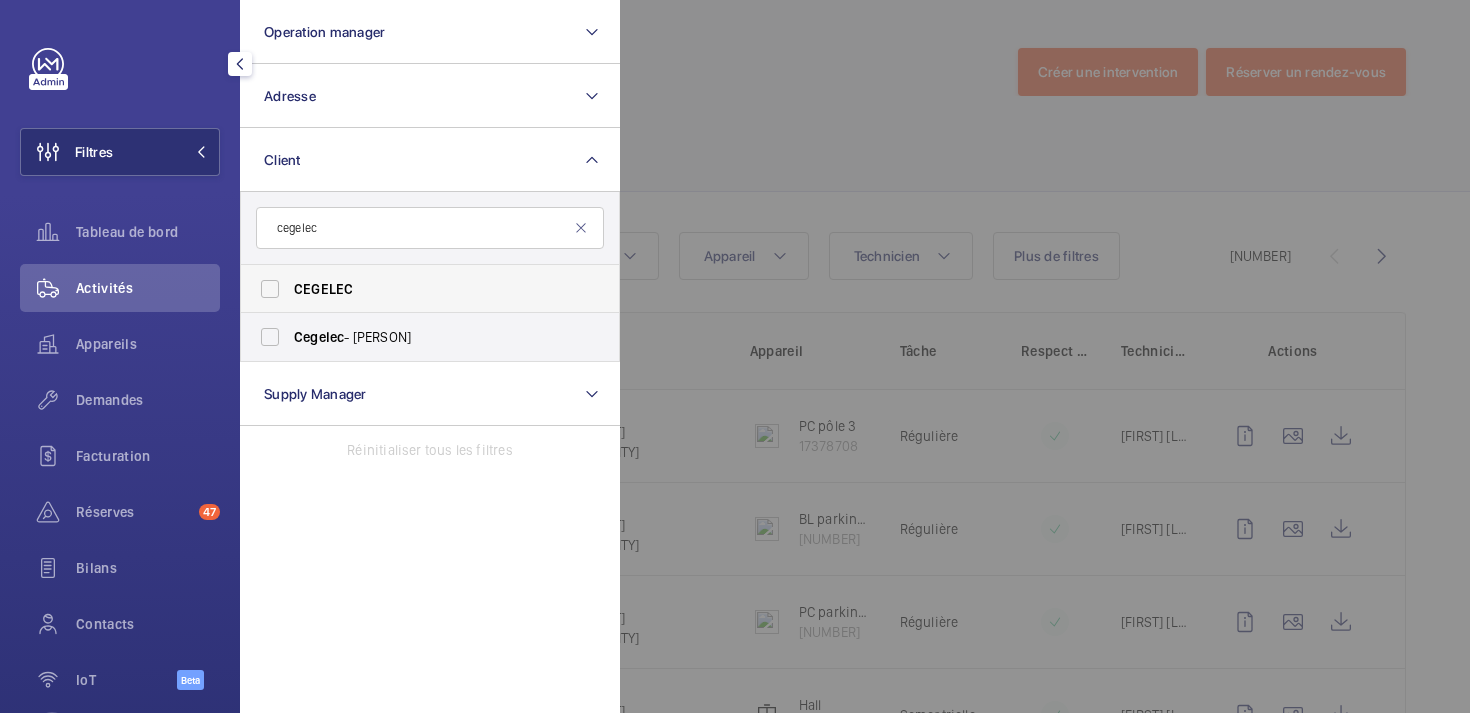 type on "cegelec" 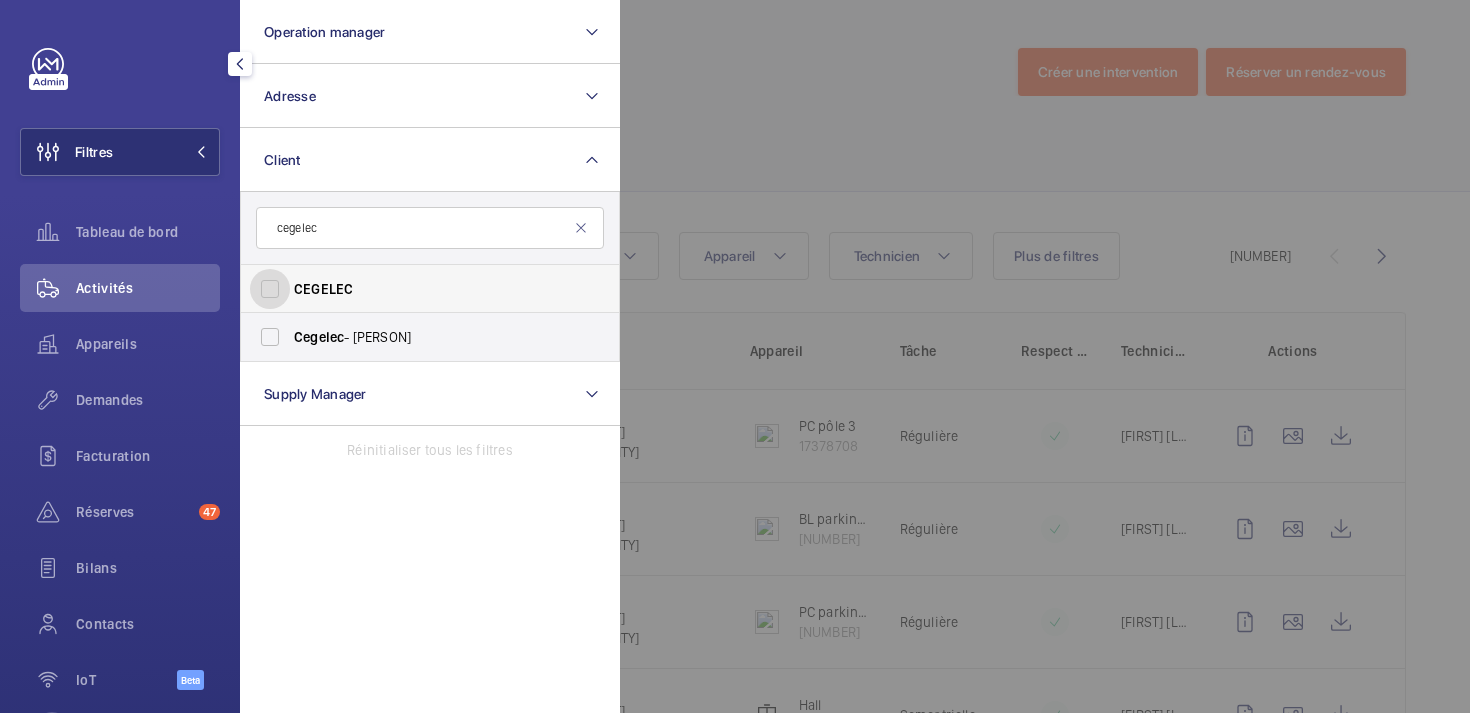 click on "CEGELEC" at bounding box center [270, 289] 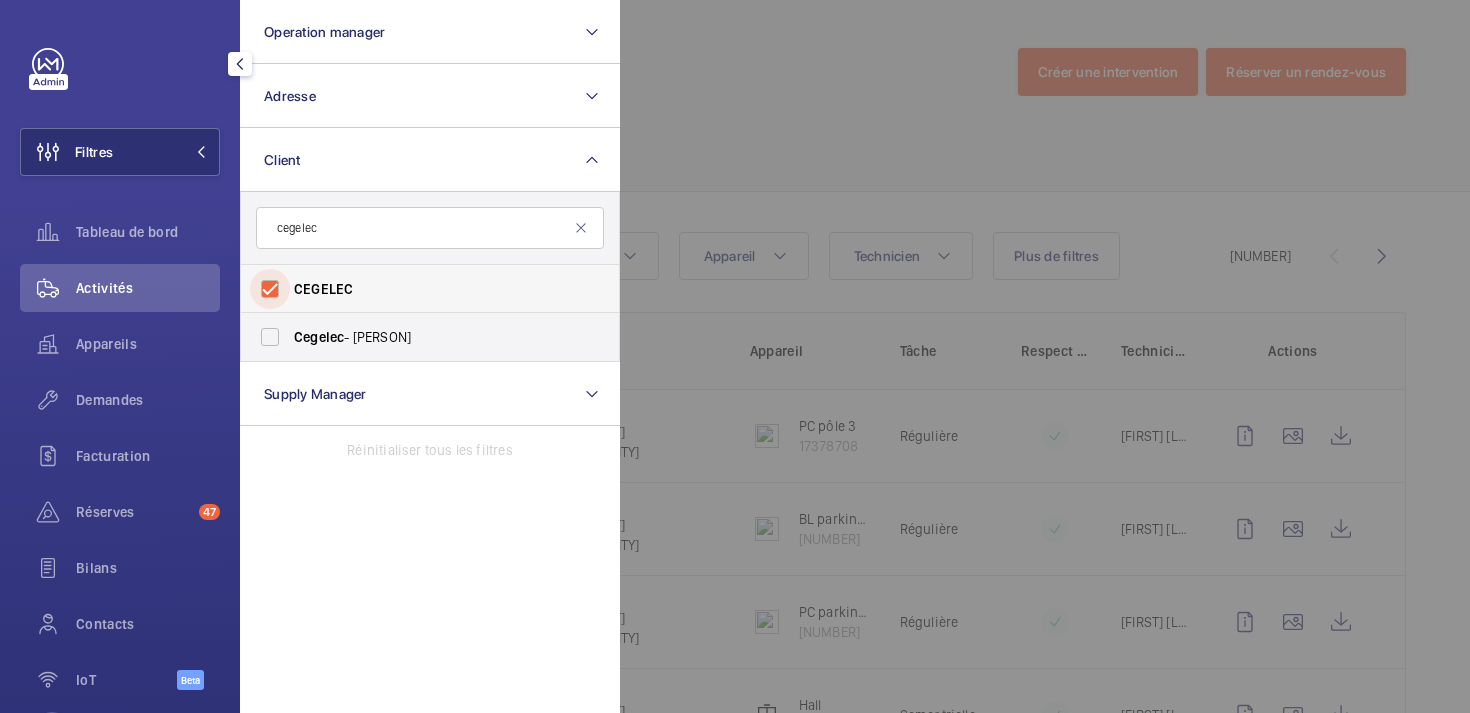checkbox on "true" 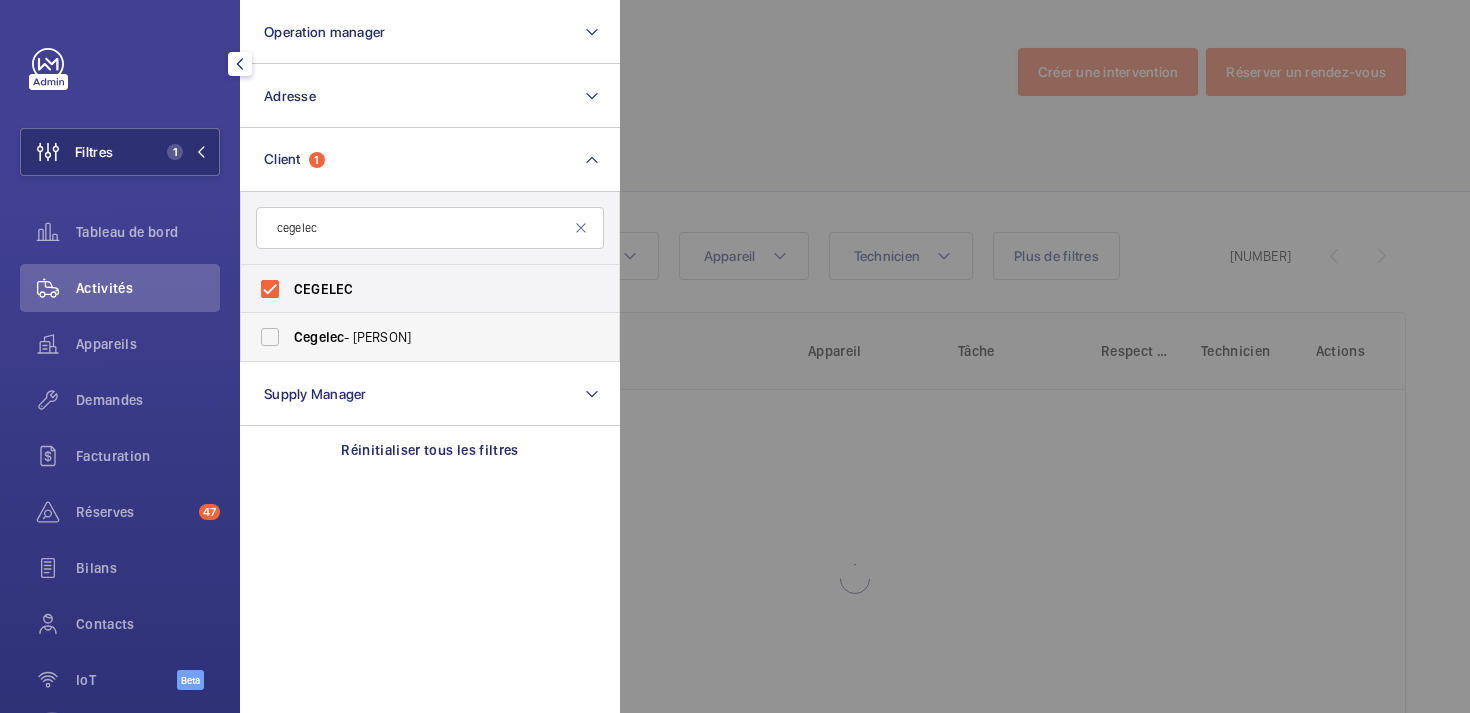 click on "[COMPANY] - [PERSON]" at bounding box center (415, 337) 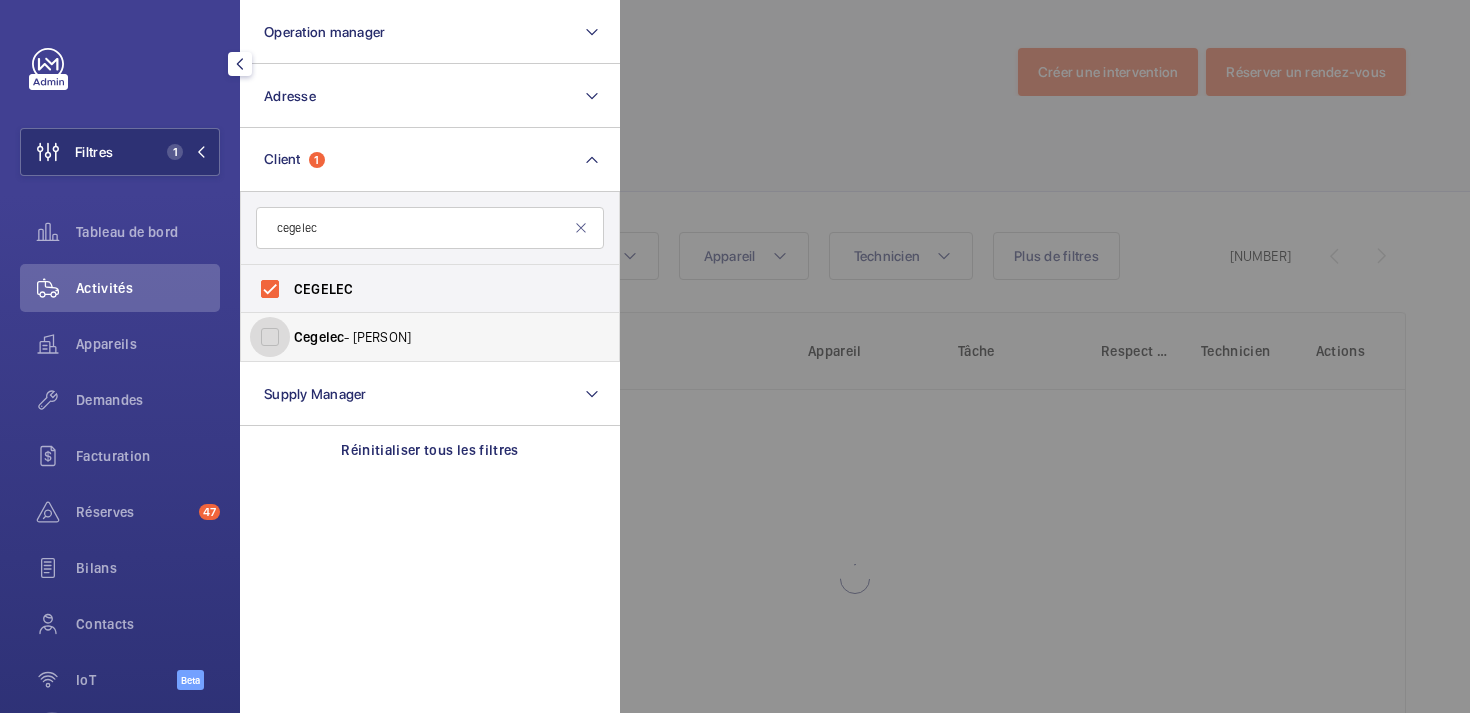 click on "[COMPANY] - [PERSON]" at bounding box center [270, 337] 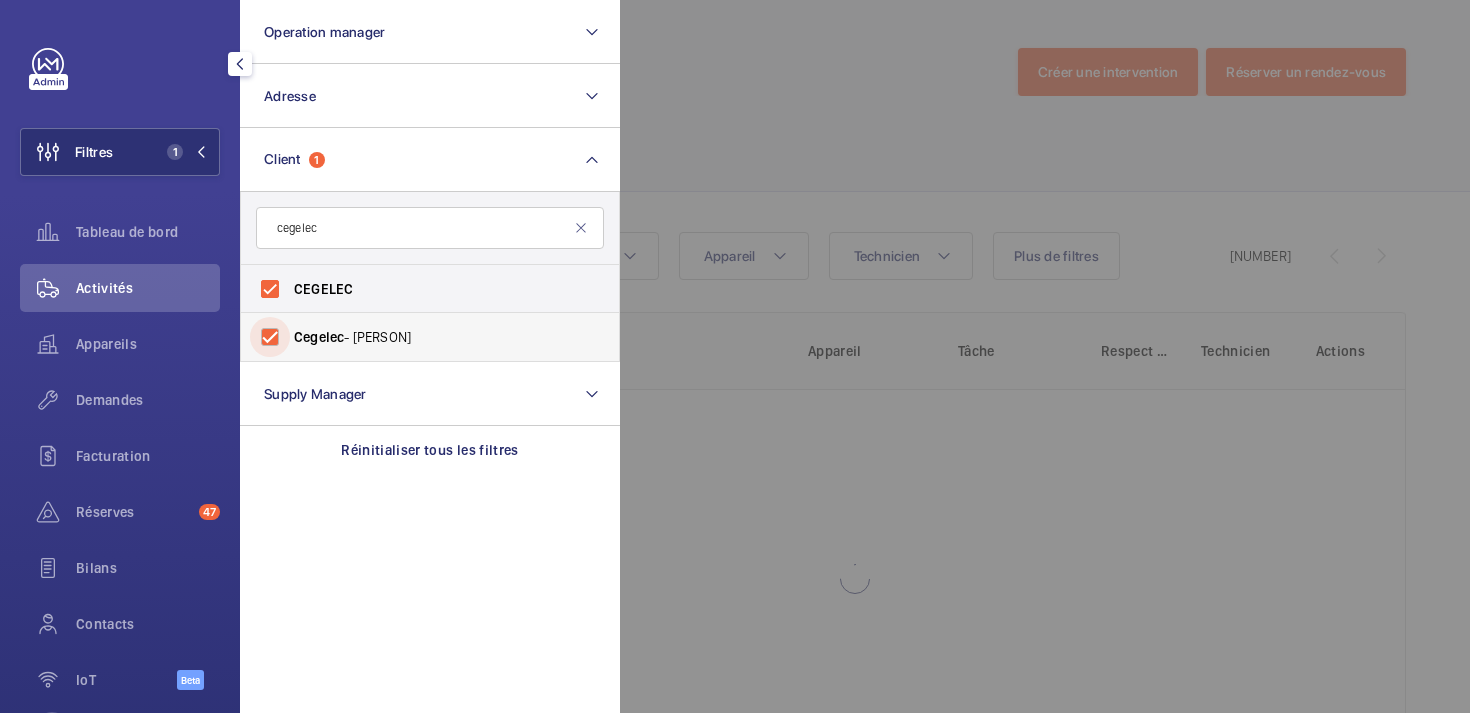 checkbox on "true" 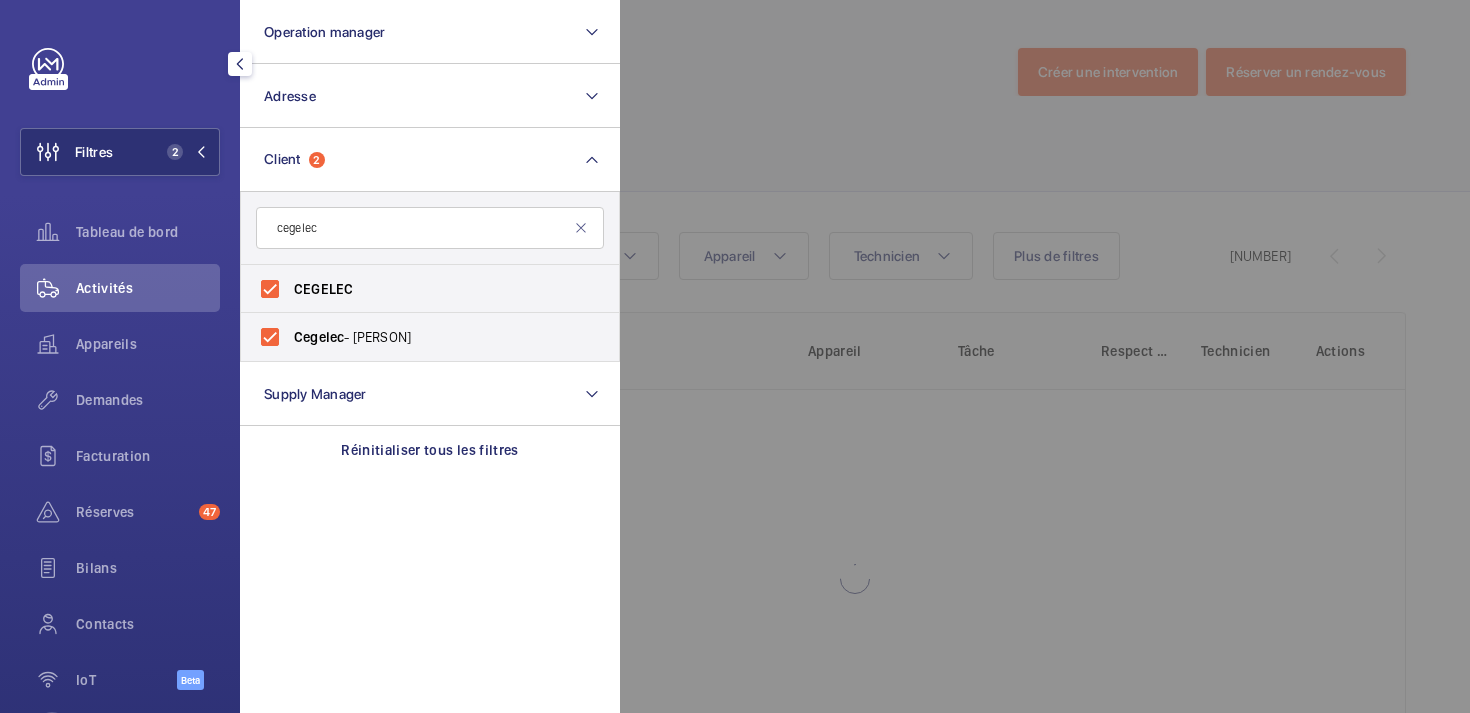 click 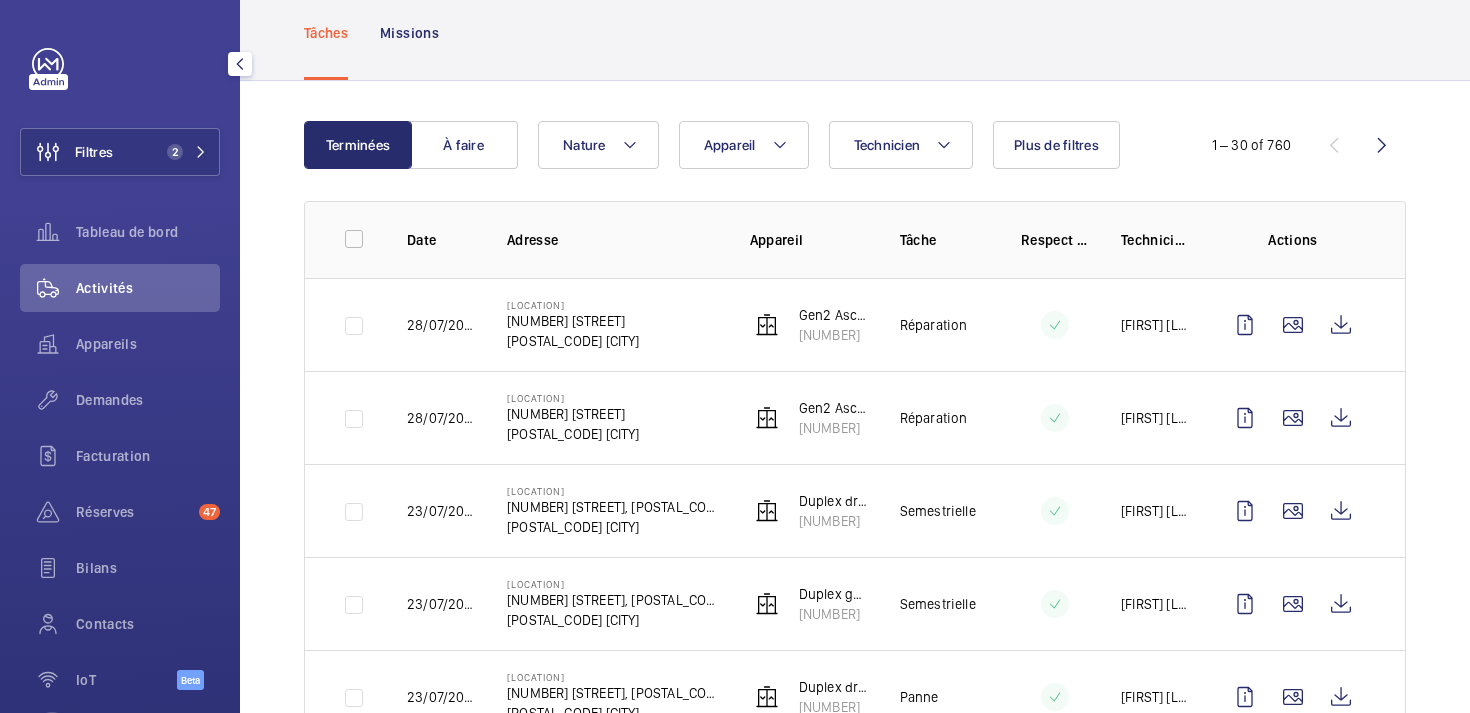 scroll, scrollTop: 0, scrollLeft: 0, axis: both 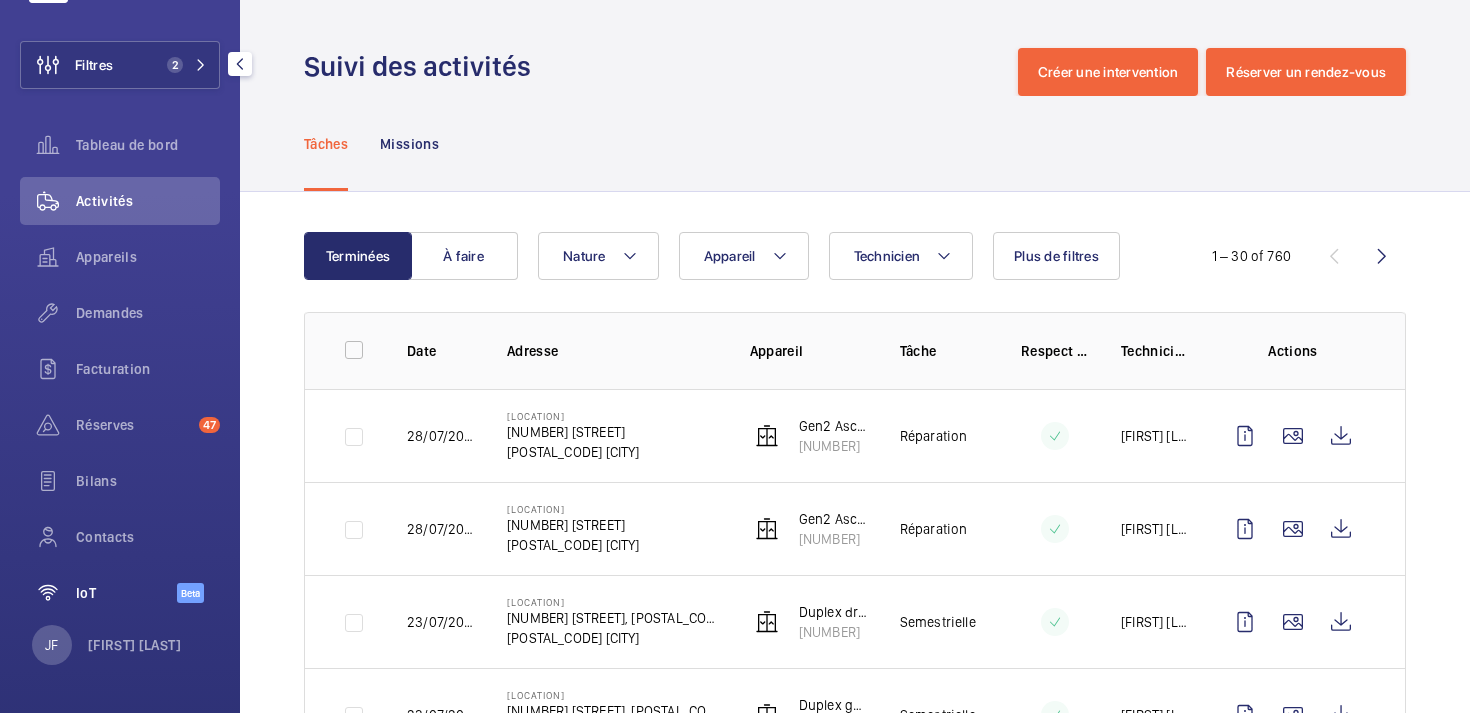 click on "IoT" 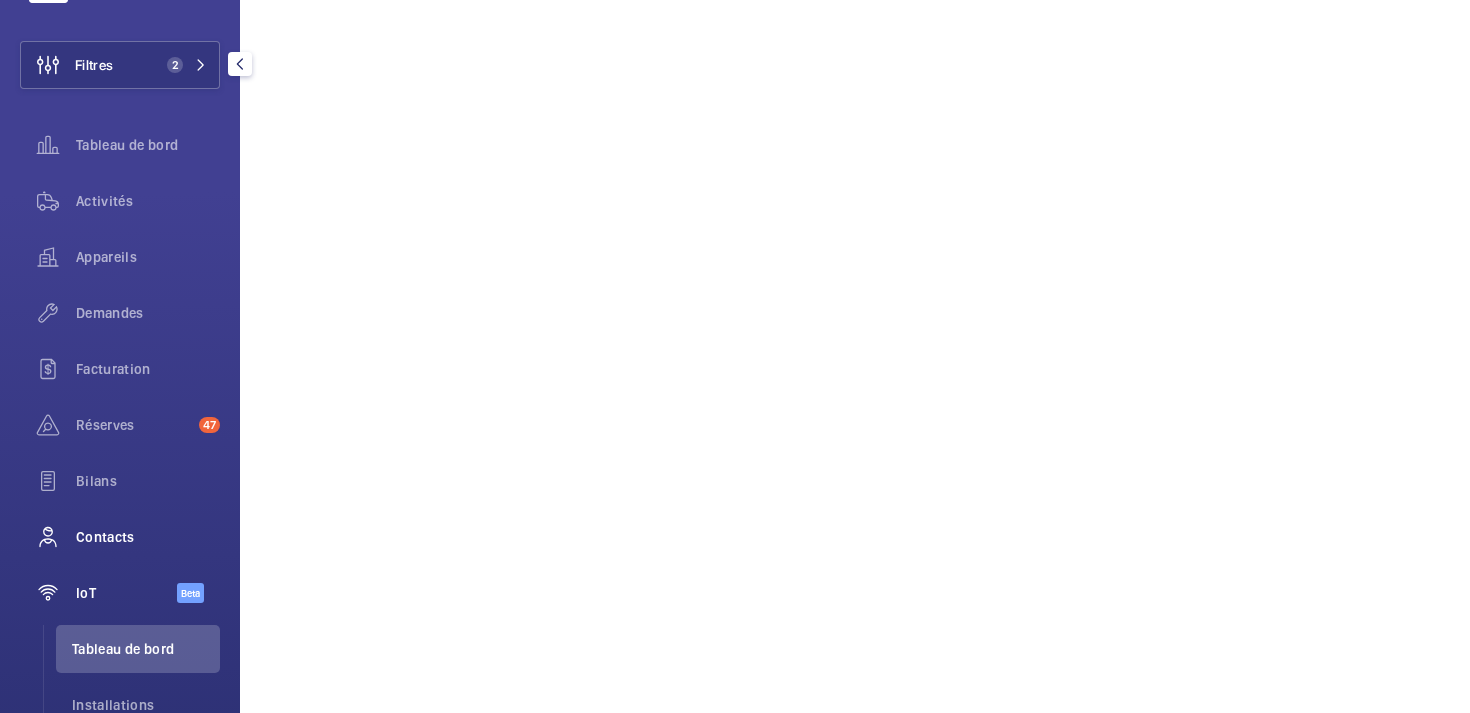 click on "Contacts" 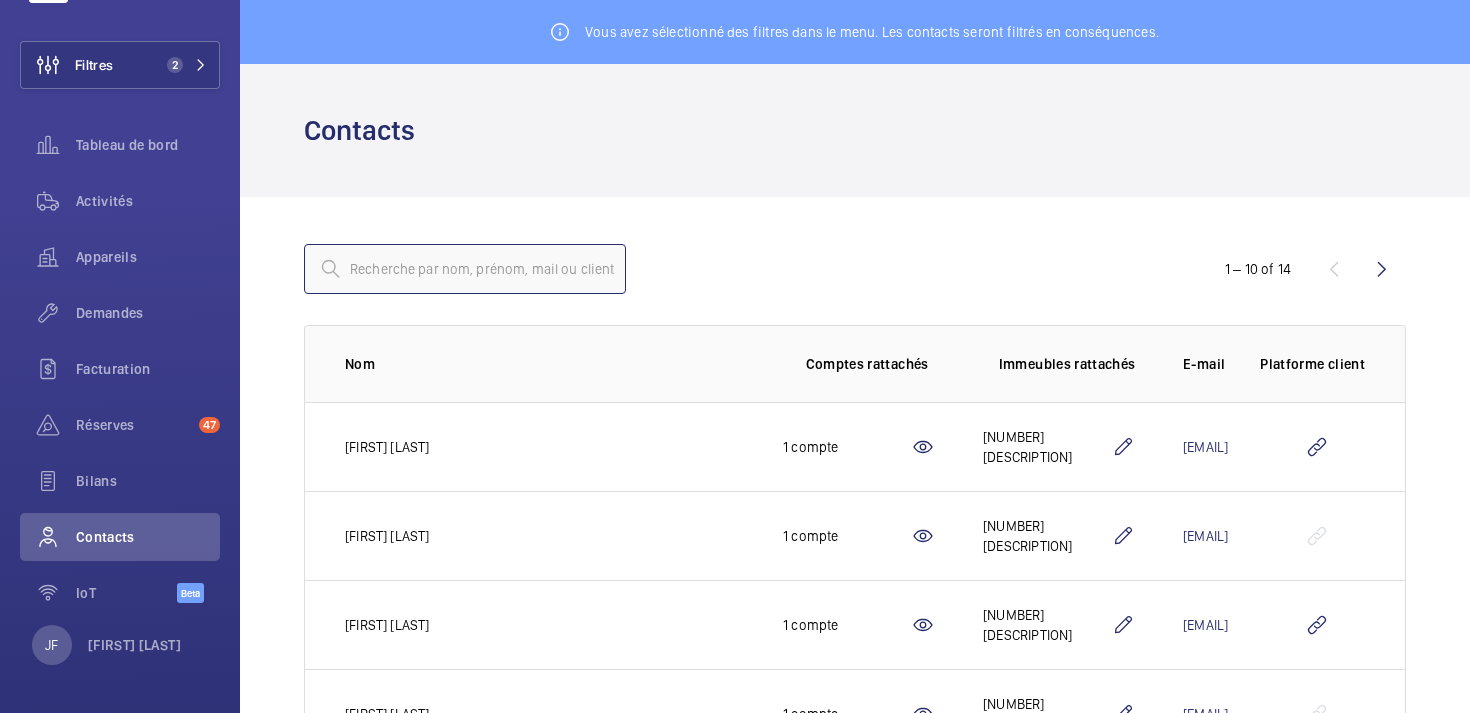 click 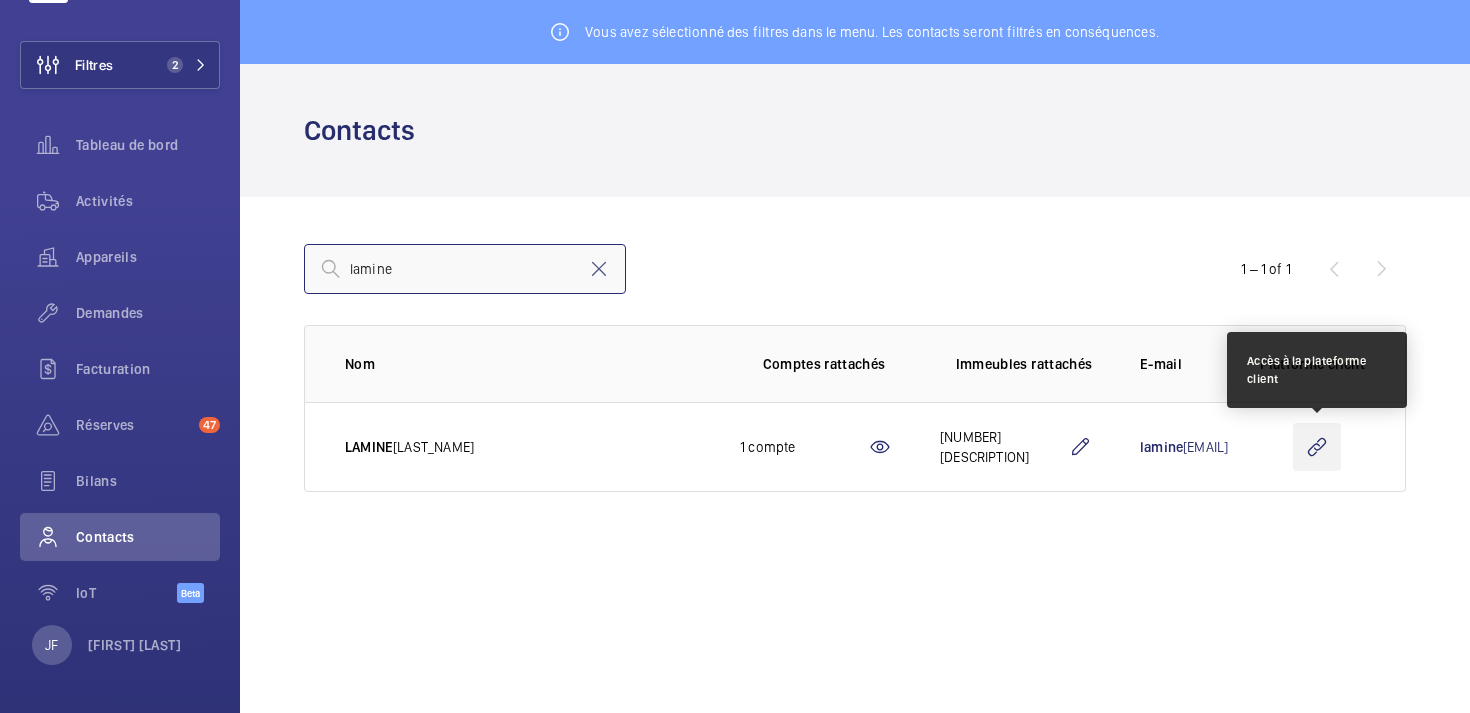 type on "lamine" 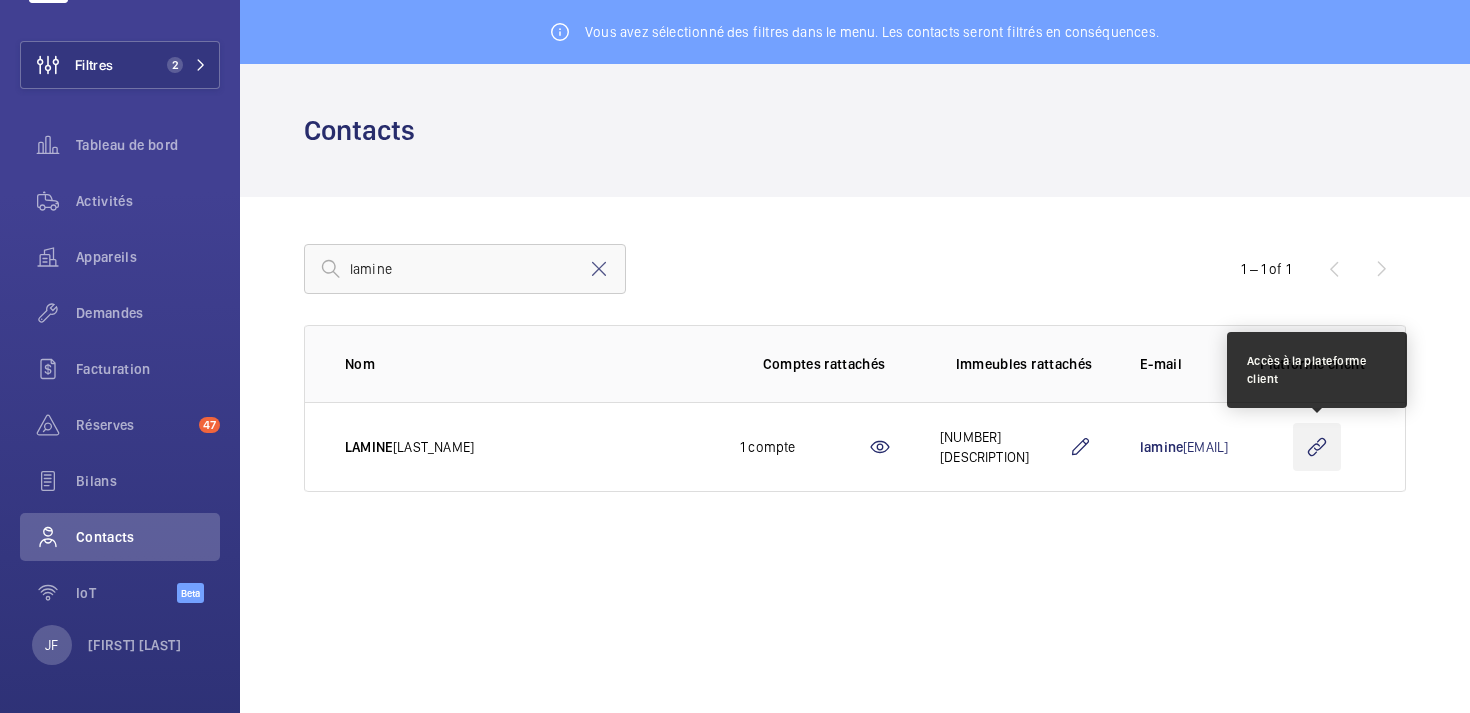 click 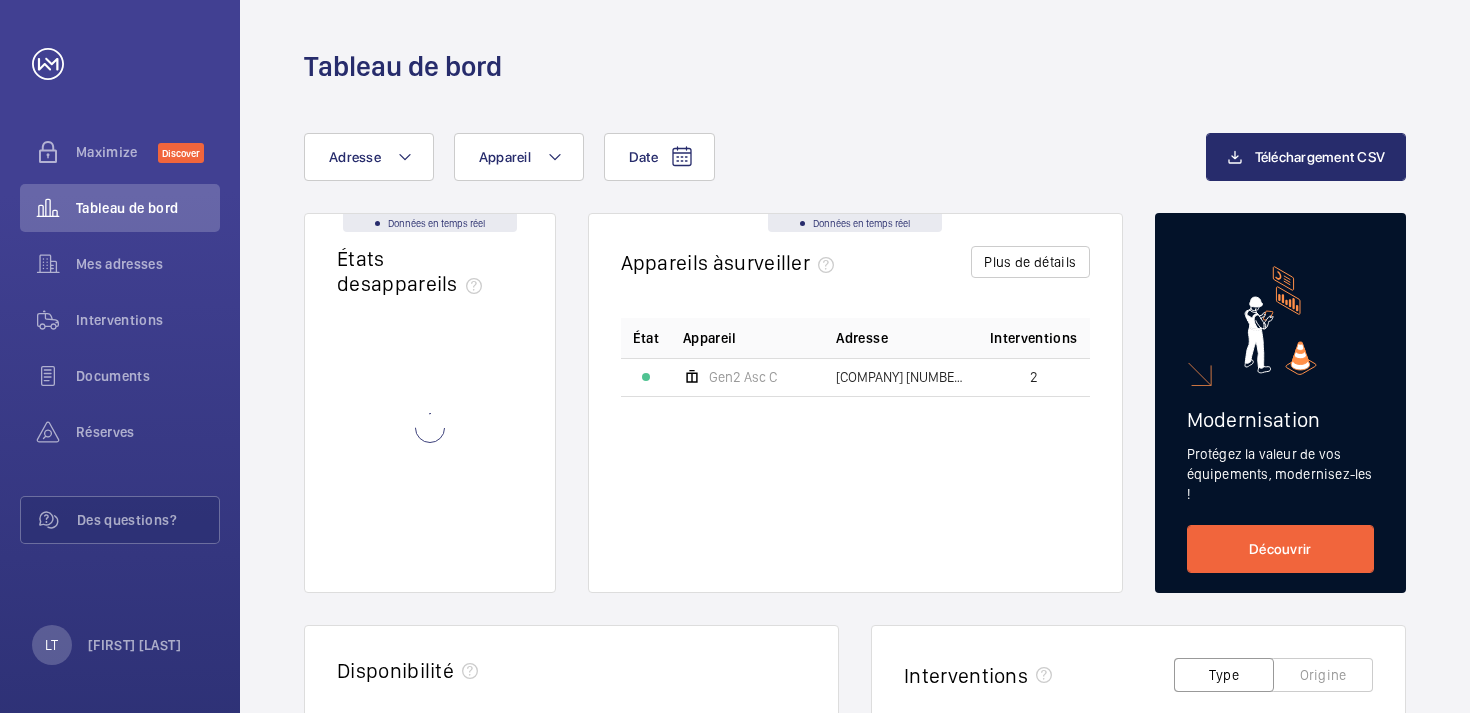 scroll, scrollTop: 0, scrollLeft: 0, axis: both 